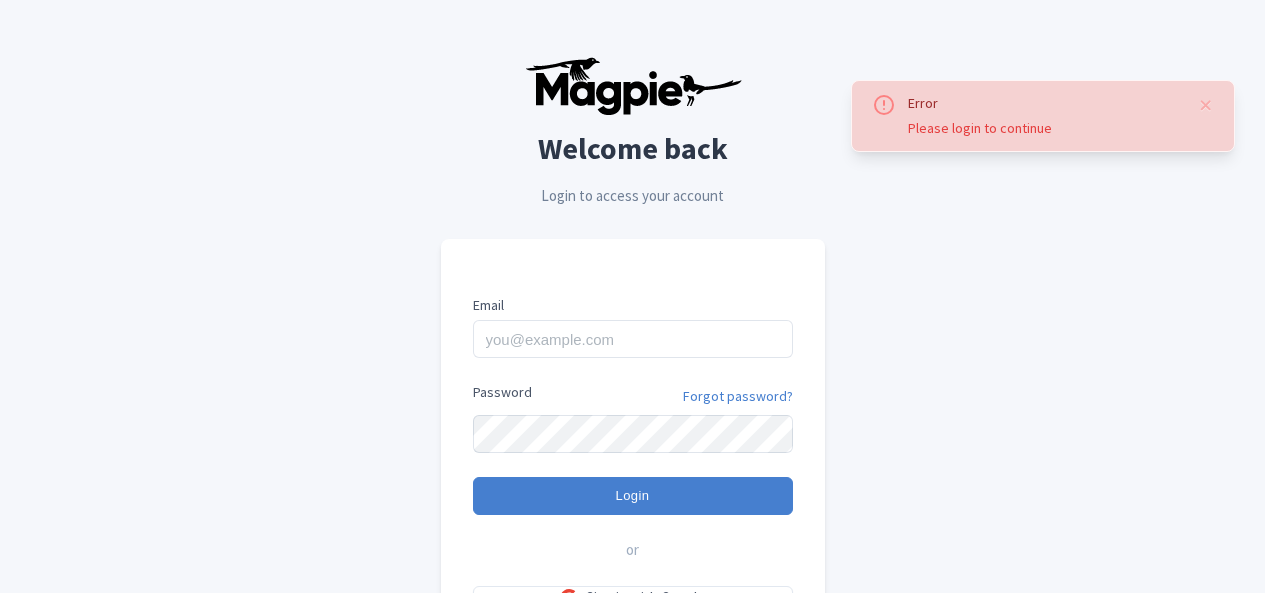 scroll, scrollTop: 0, scrollLeft: 0, axis: both 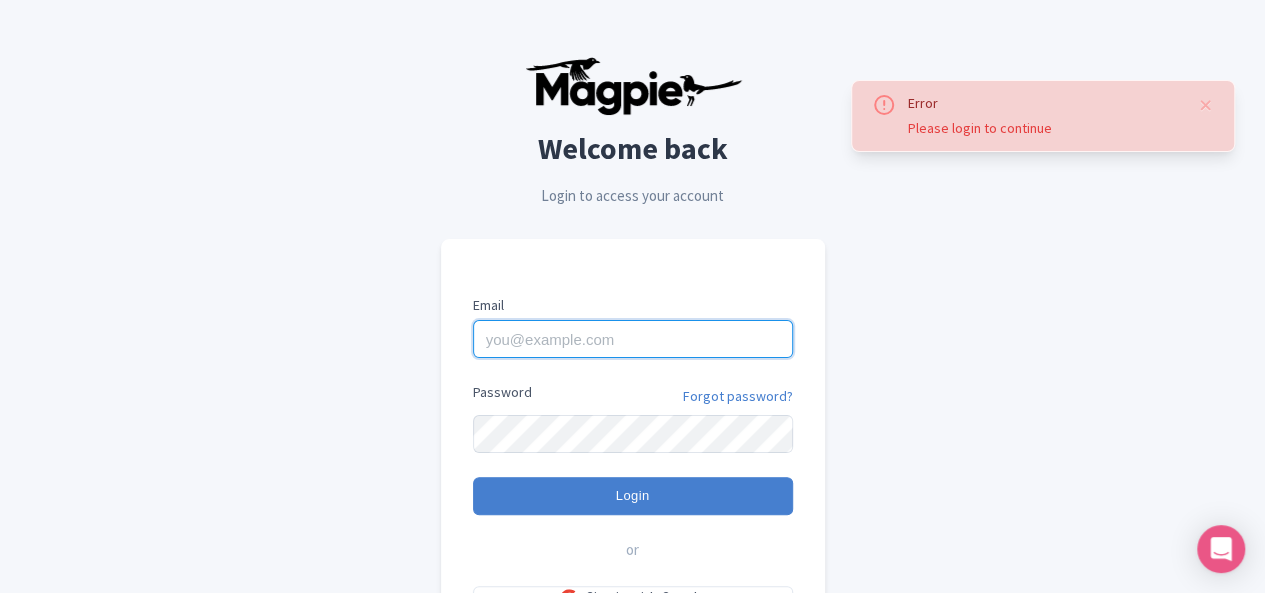click on "Email" at bounding box center [633, 339] 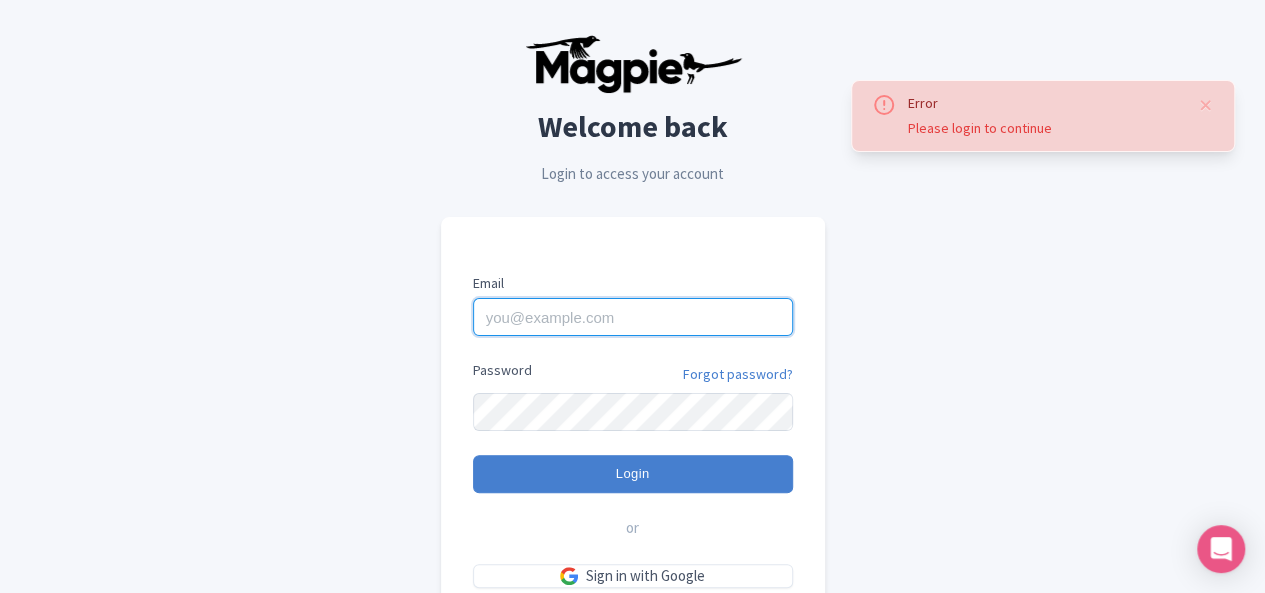 scroll, scrollTop: 186, scrollLeft: 0, axis: vertical 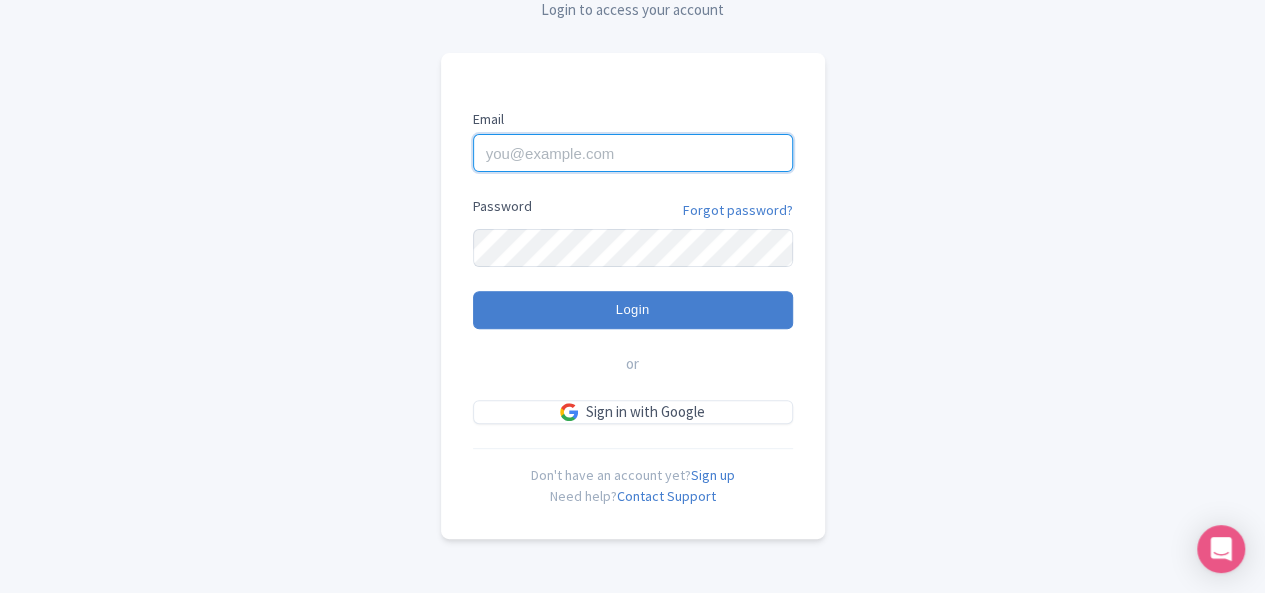 click on "Email" at bounding box center [633, 153] 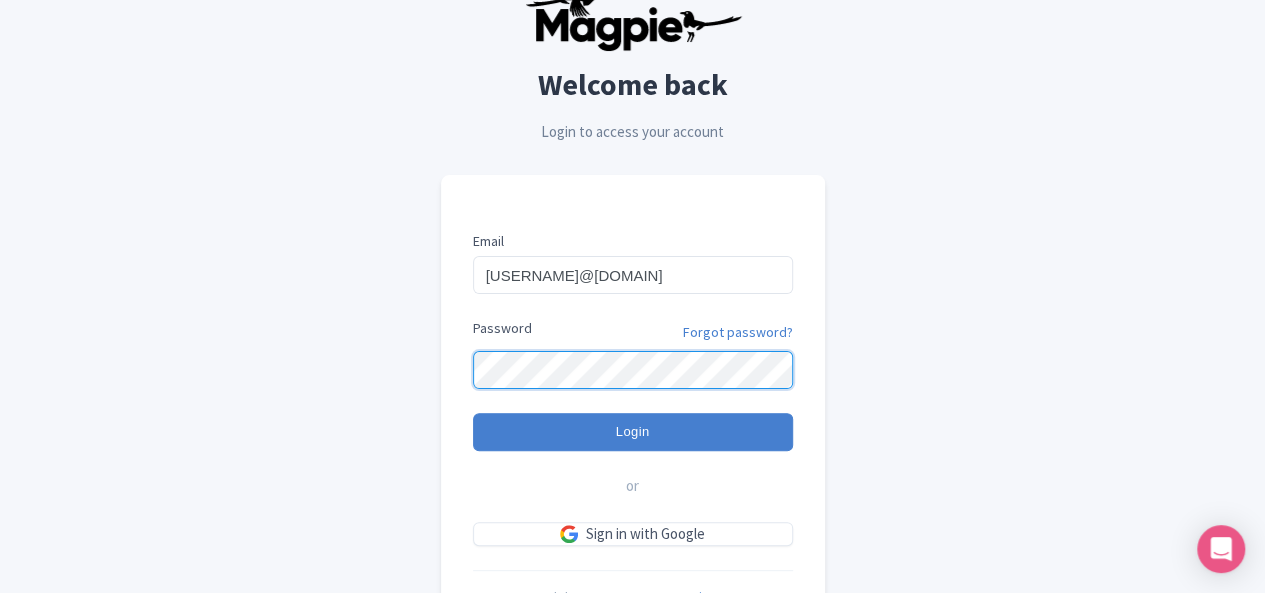 scroll, scrollTop: 0, scrollLeft: 0, axis: both 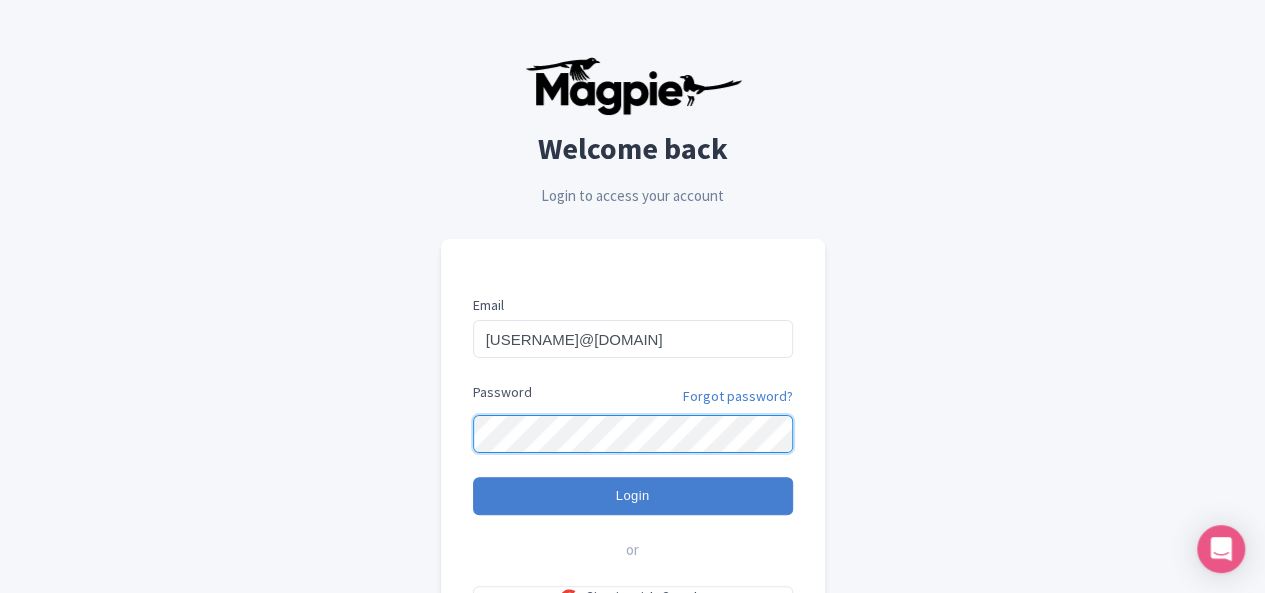click on "Login" at bounding box center [633, 496] 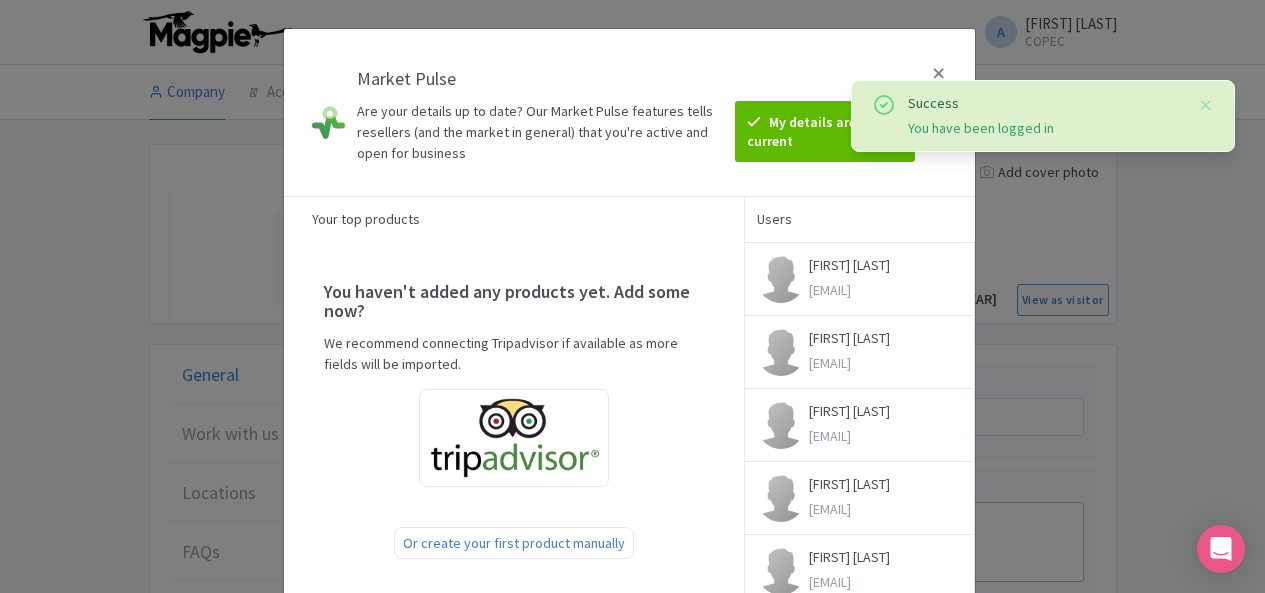 scroll, scrollTop: 0, scrollLeft: 0, axis: both 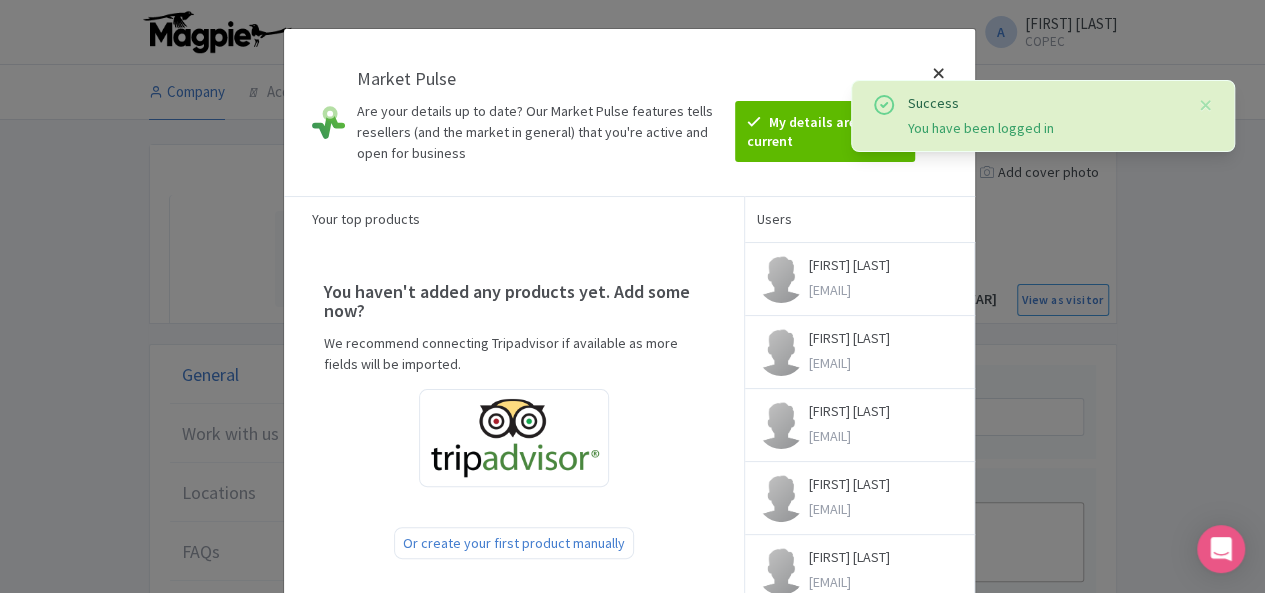 click at bounding box center [939, 112] 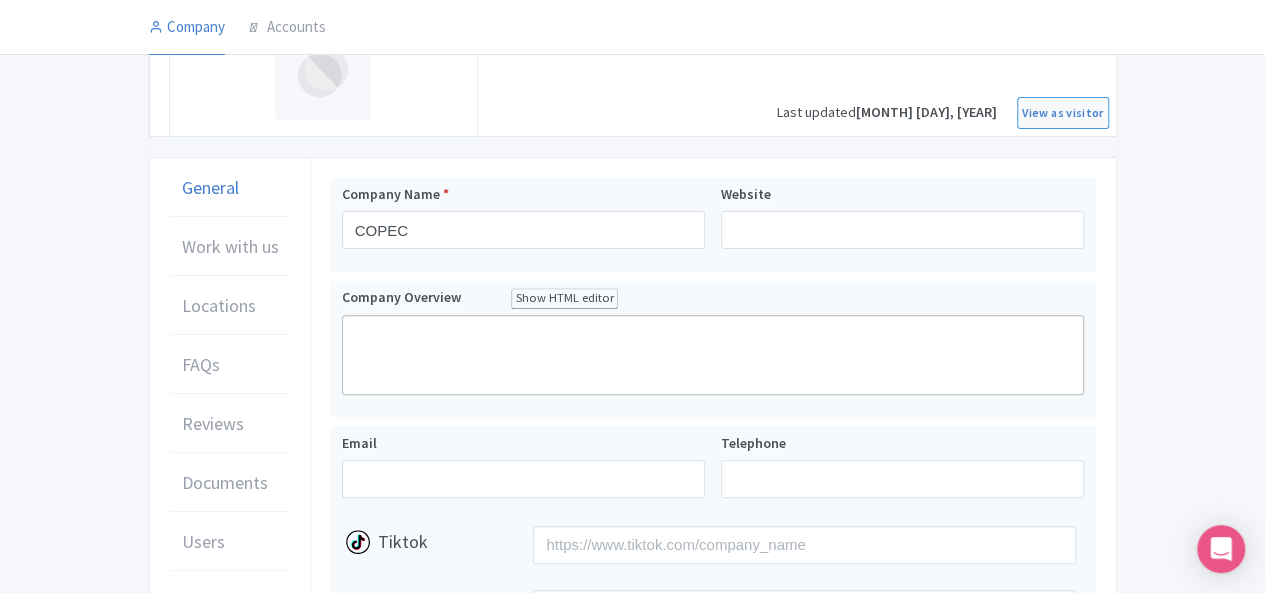scroll, scrollTop: 0, scrollLeft: 0, axis: both 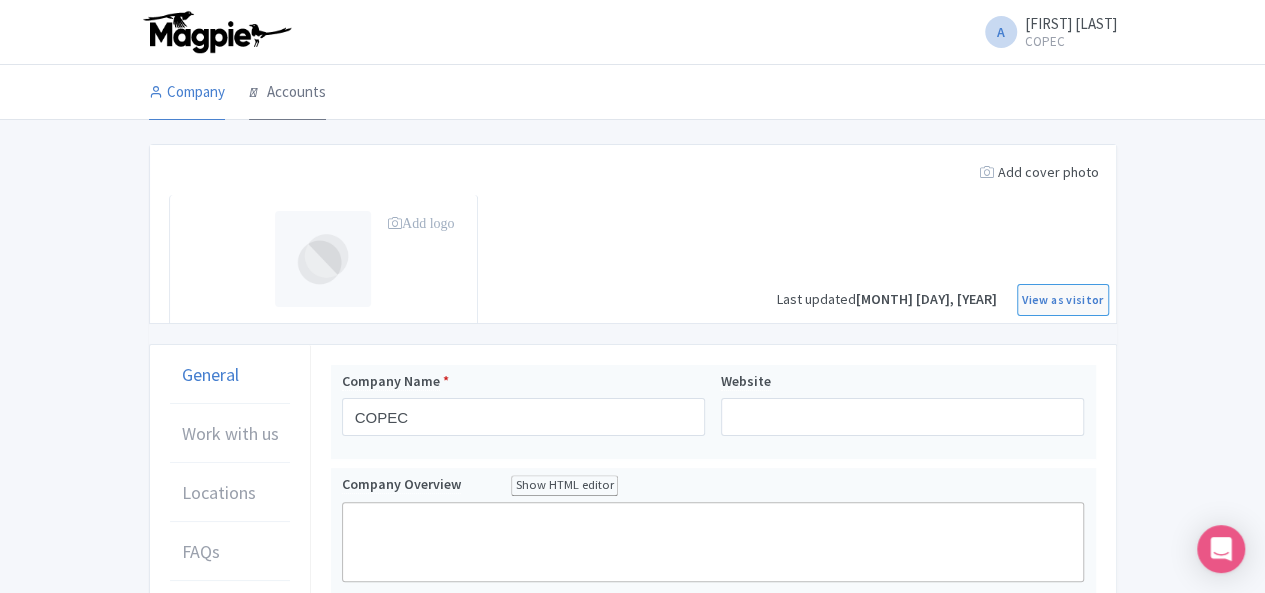 click on "Accounts" at bounding box center [287, 93] 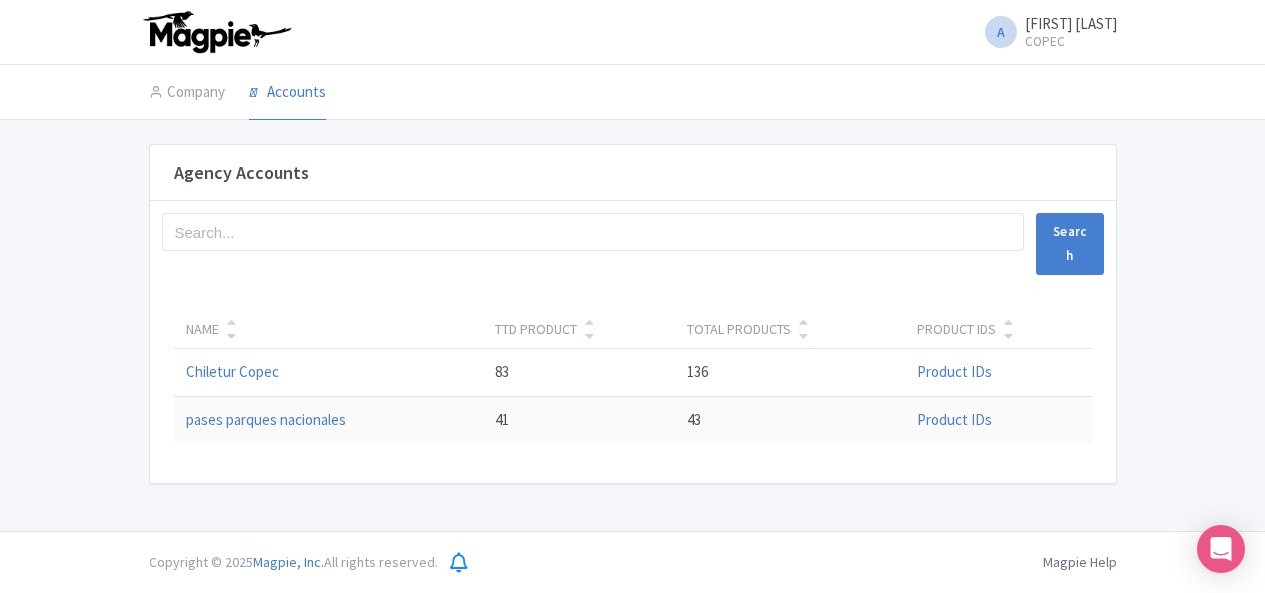 scroll, scrollTop: 0, scrollLeft: 0, axis: both 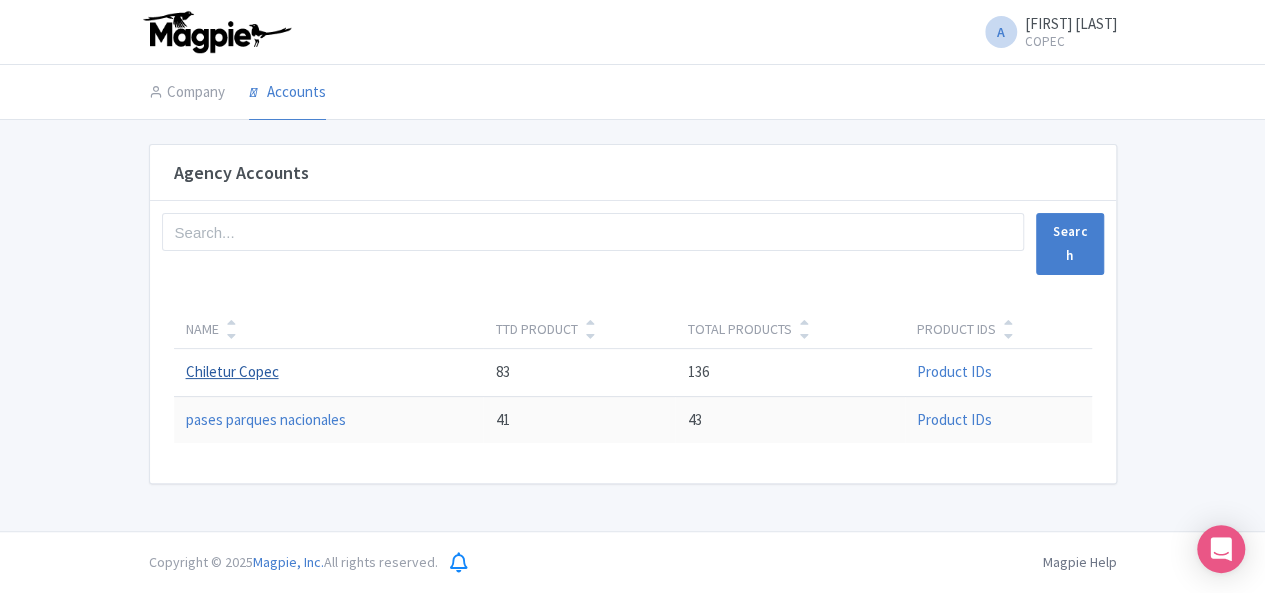 click on "Chiletur Copec" at bounding box center (232, 371) 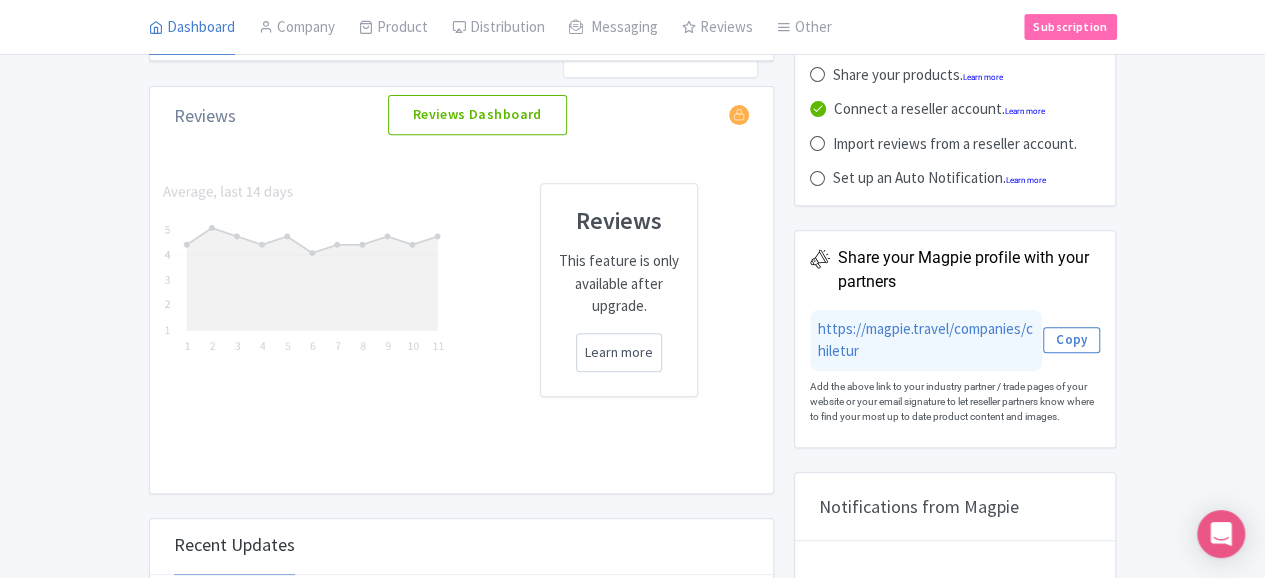 scroll, scrollTop: 0, scrollLeft: 0, axis: both 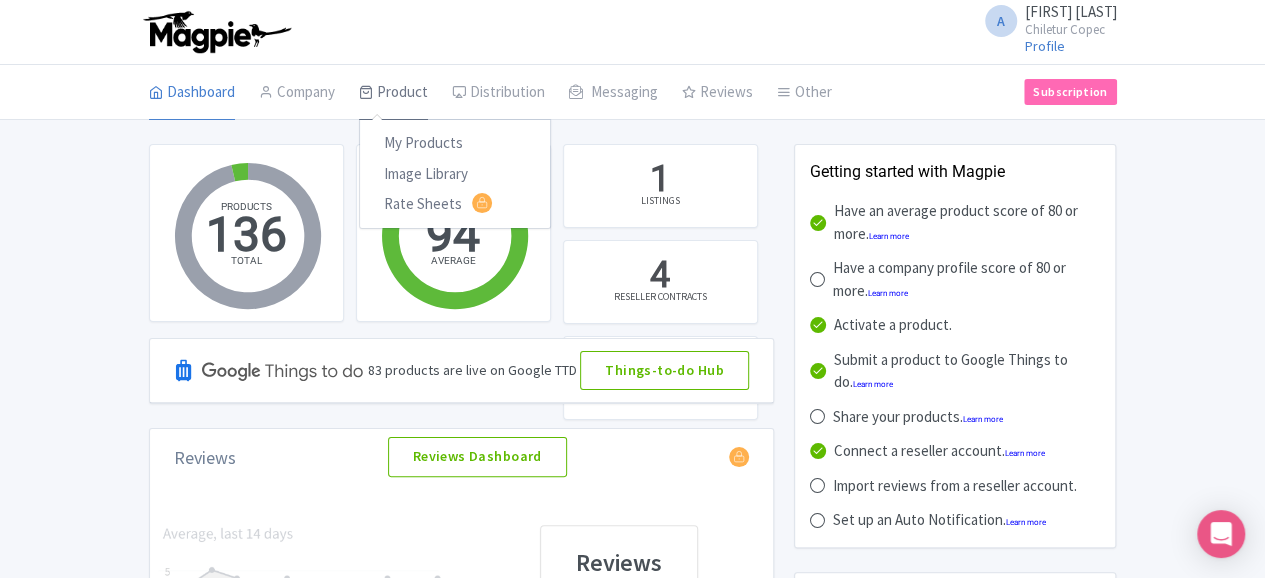 click at bounding box center (366, 92) 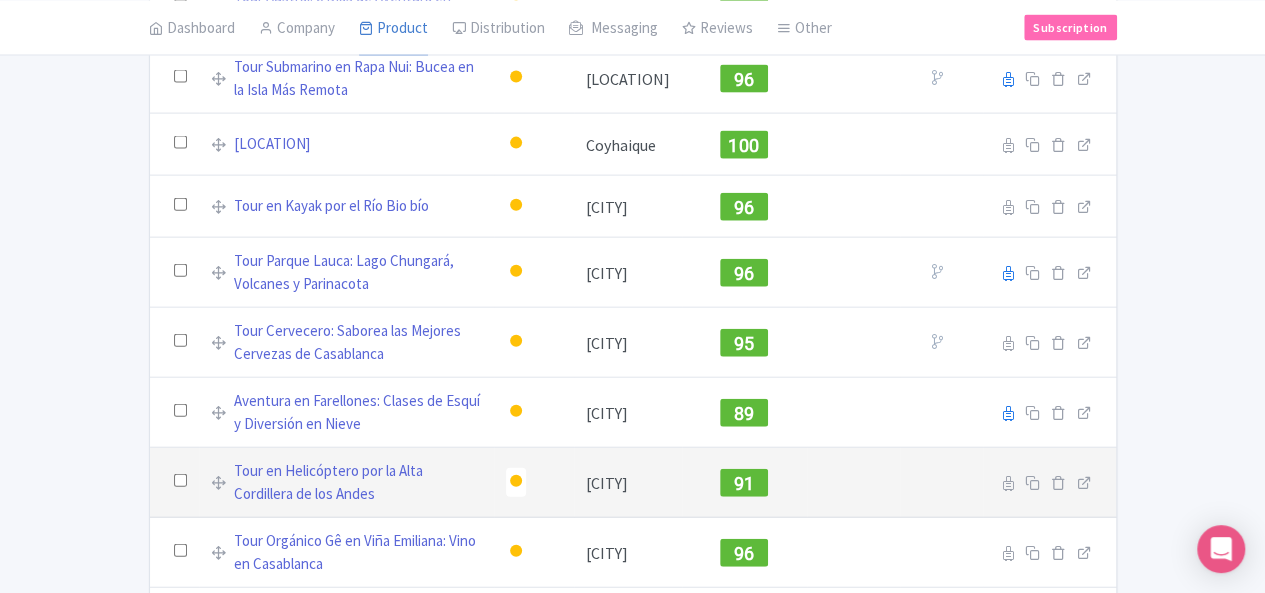 scroll, scrollTop: 2215, scrollLeft: 0, axis: vertical 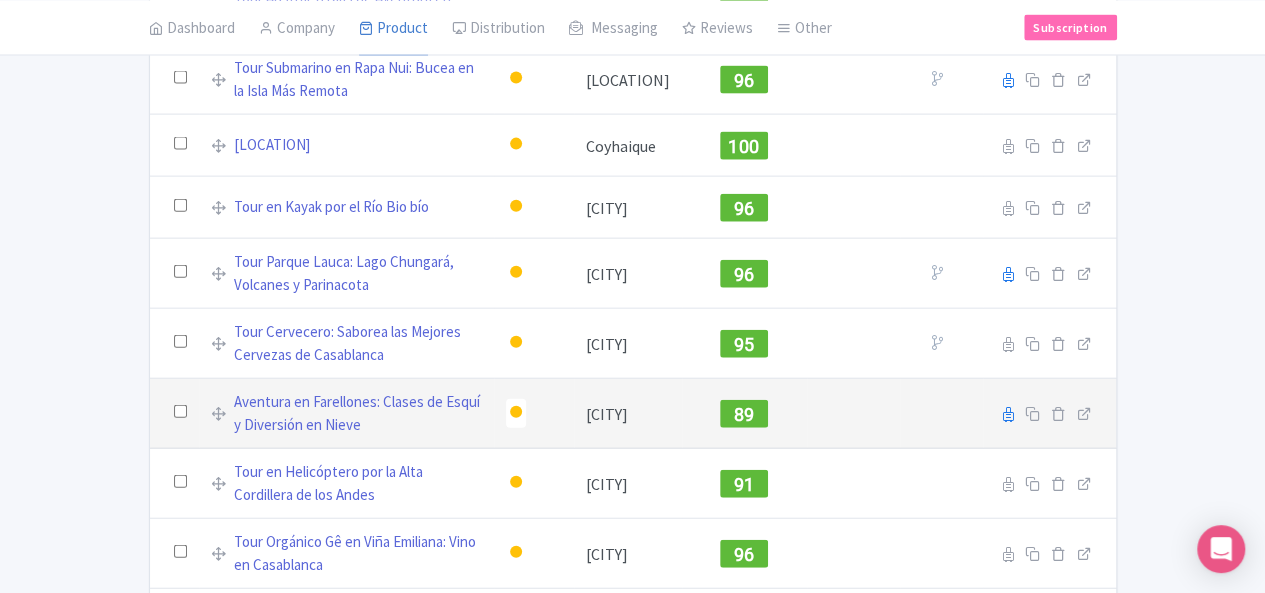 click on "89" at bounding box center (743, 414) 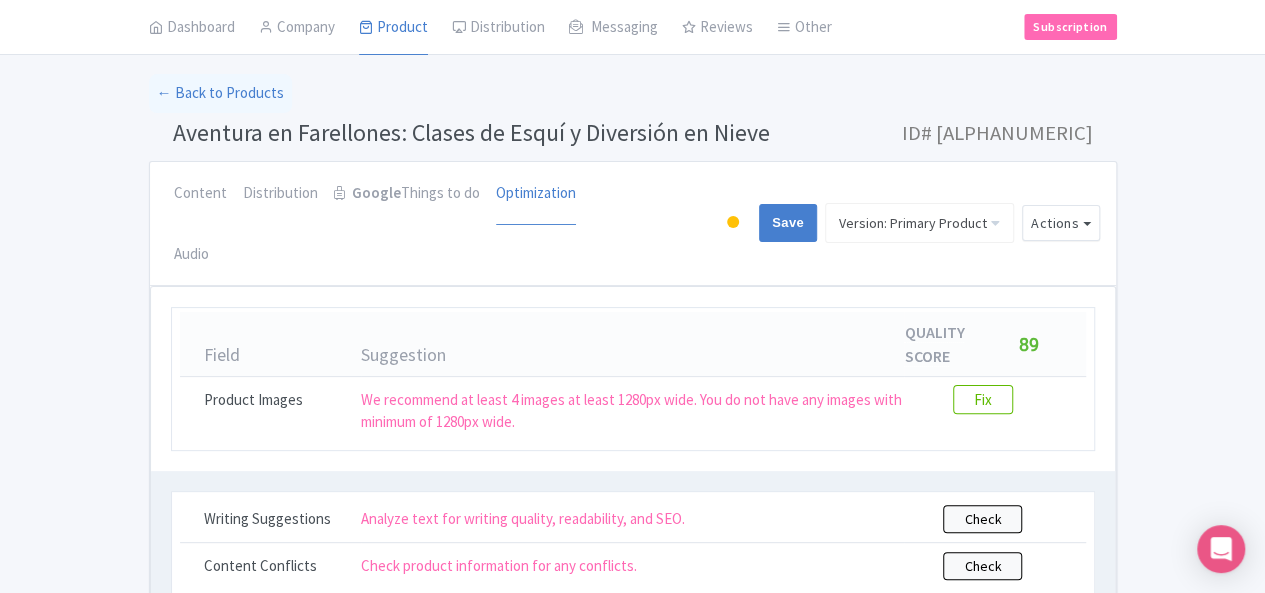 scroll, scrollTop: 0, scrollLeft: 0, axis: both 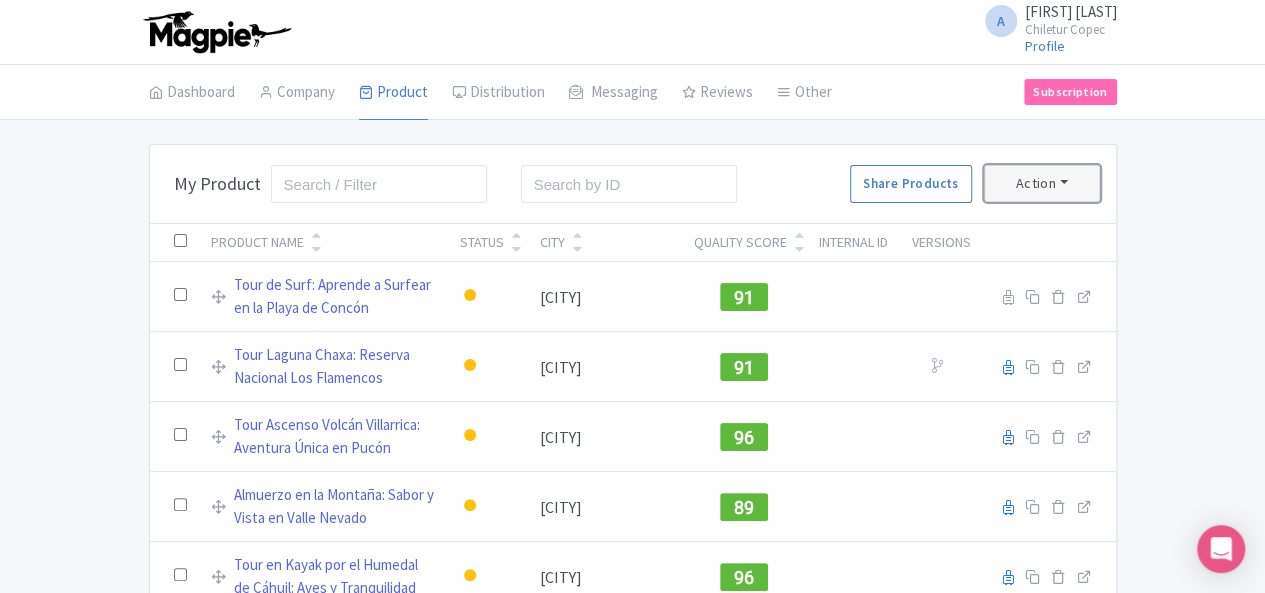 click on "Action" at bounding box center (1042, 183) 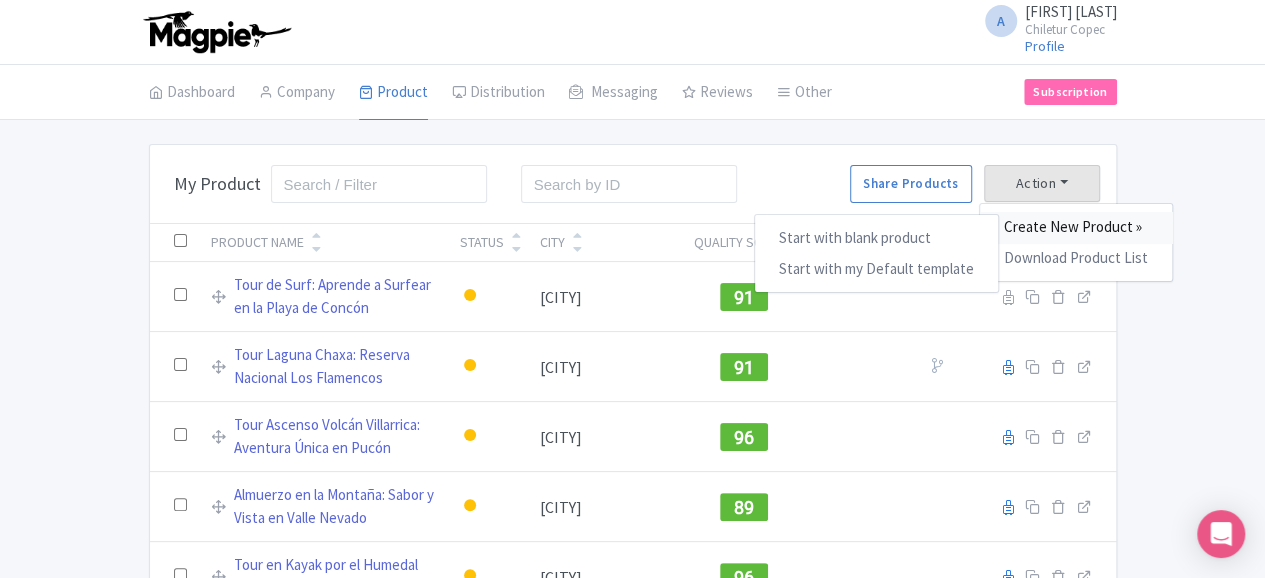 click on "Create New Product  »" at bounding box center [1076, 227] 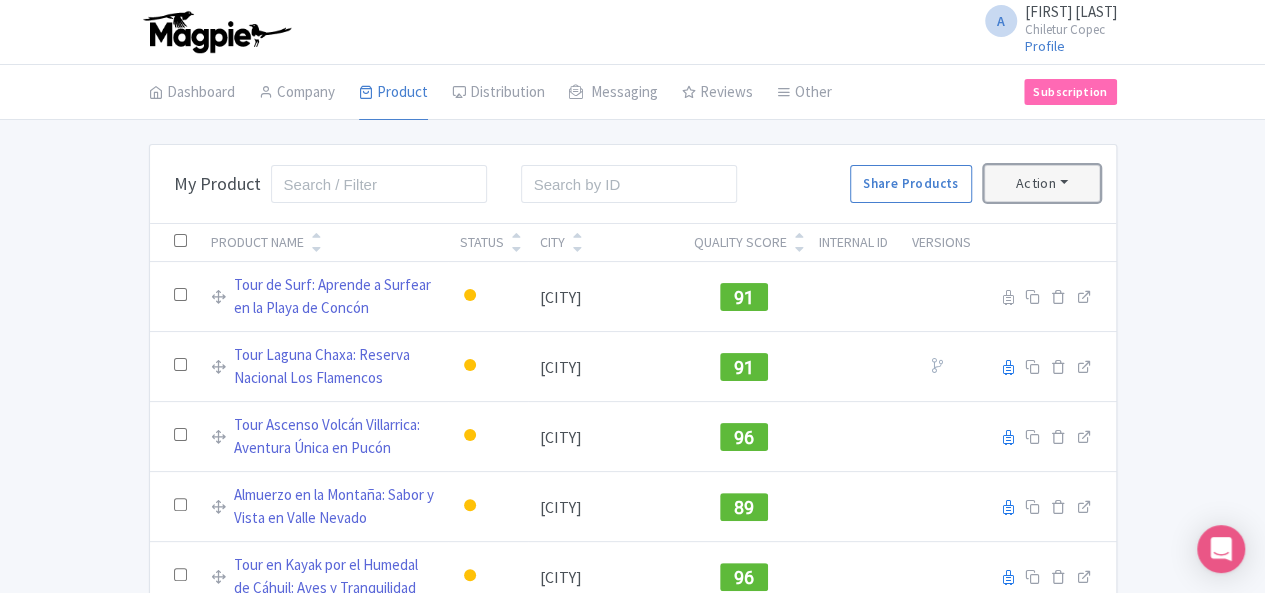 click on "Action" at bounding box center (1042, 183) 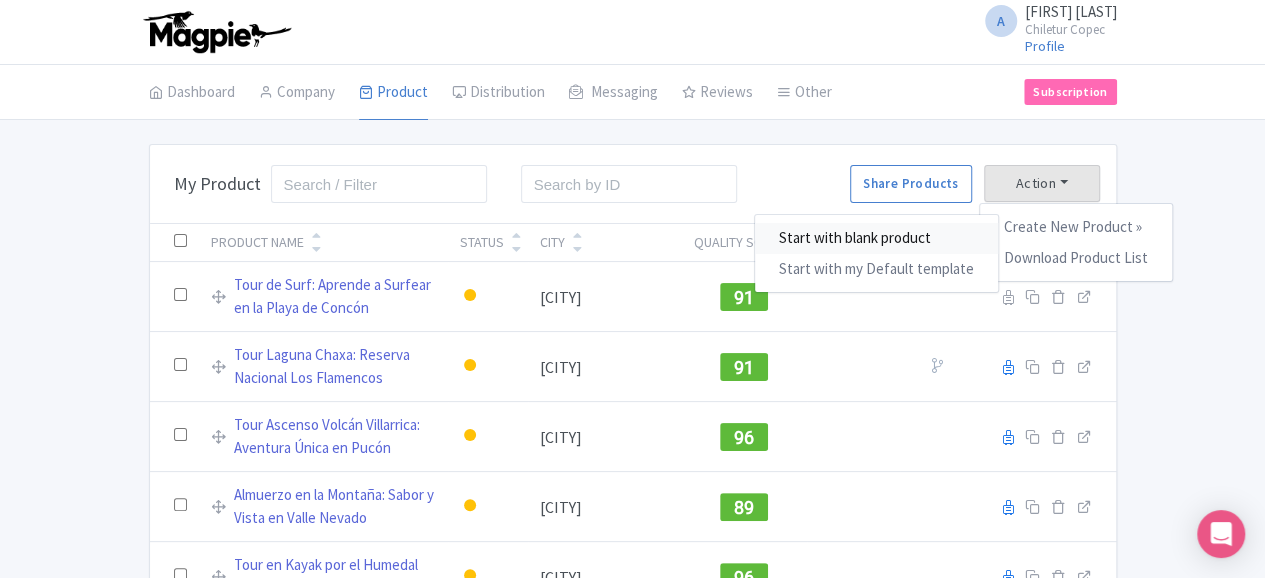click on "Start with blank product" at bounding box center (876, 238) 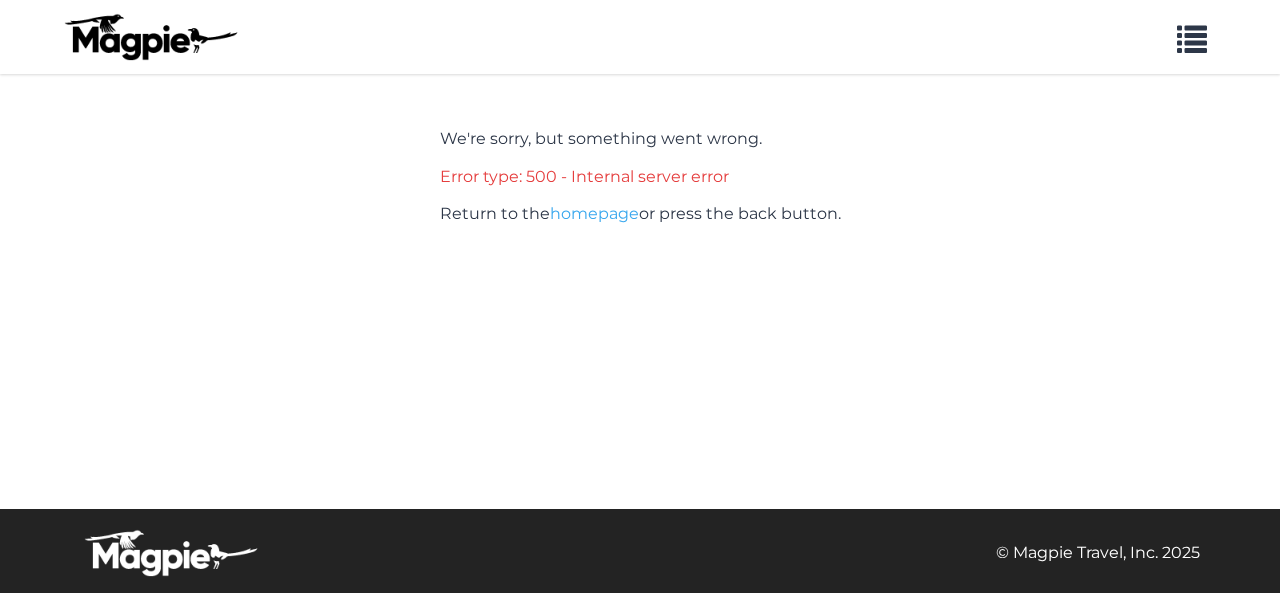 scroll, scrollTop: 0, scrollLeft: 0, axis: both 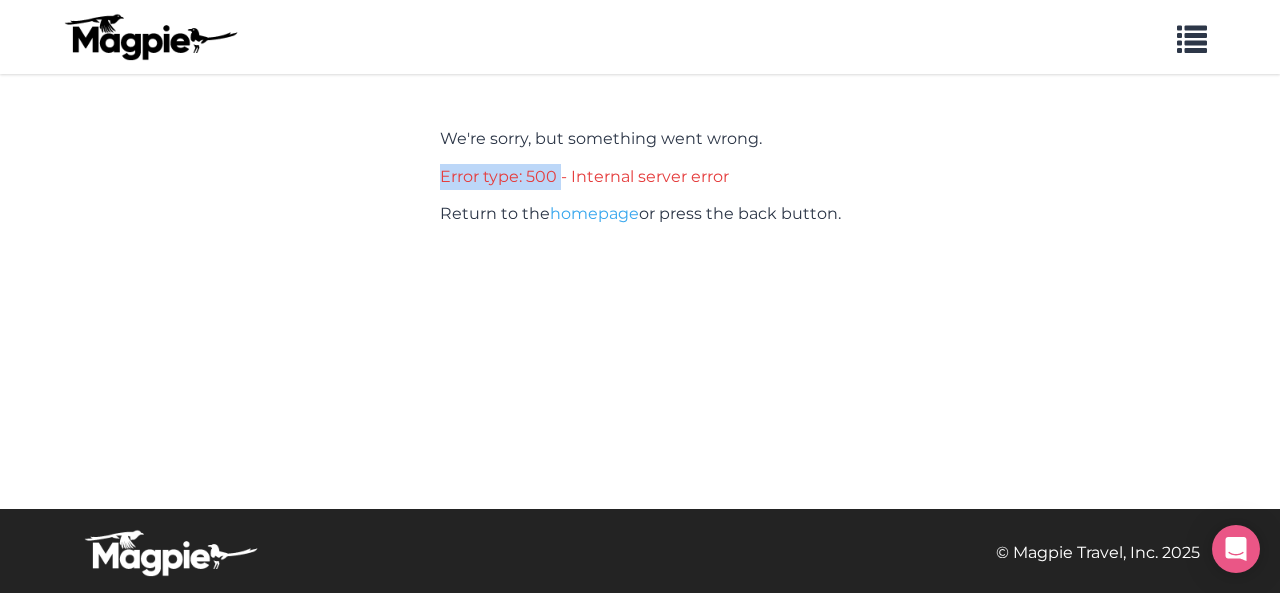 drag, startPoint x: 558, startPoint y: 170, endPoint x: 426, endPoint y: 167, distance: 132.03409 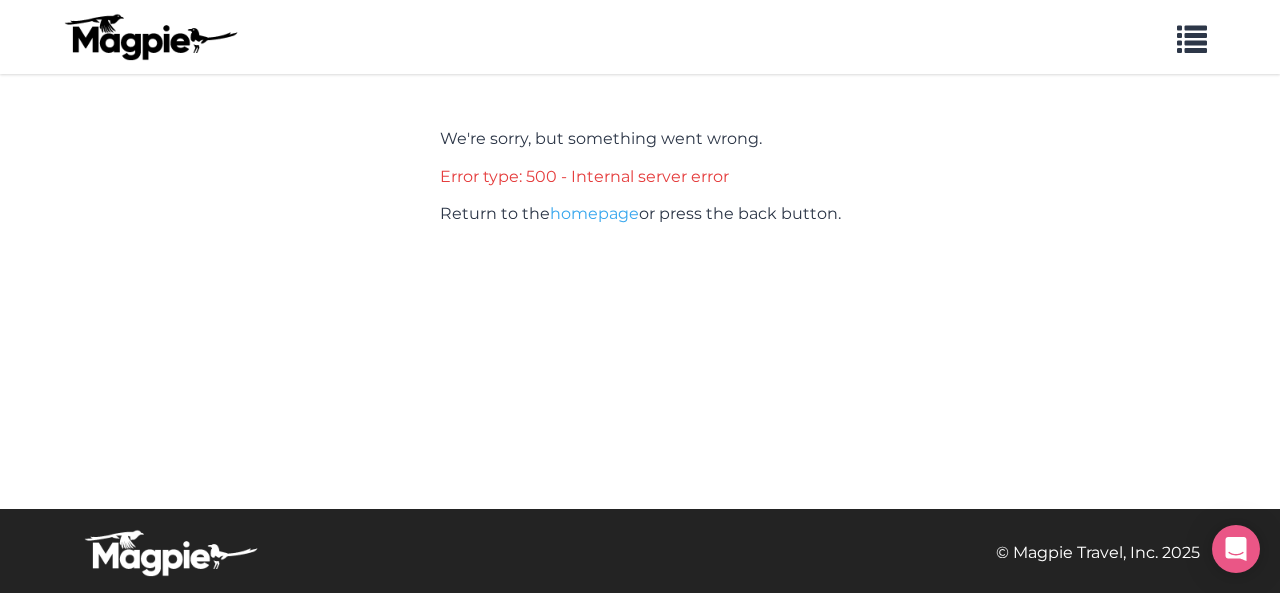 click on "We're sorry, but something went wrong.
Error type: 500 - Internal server error
Return to the
homepage
or press the back button." at bounding box center [640, 311] 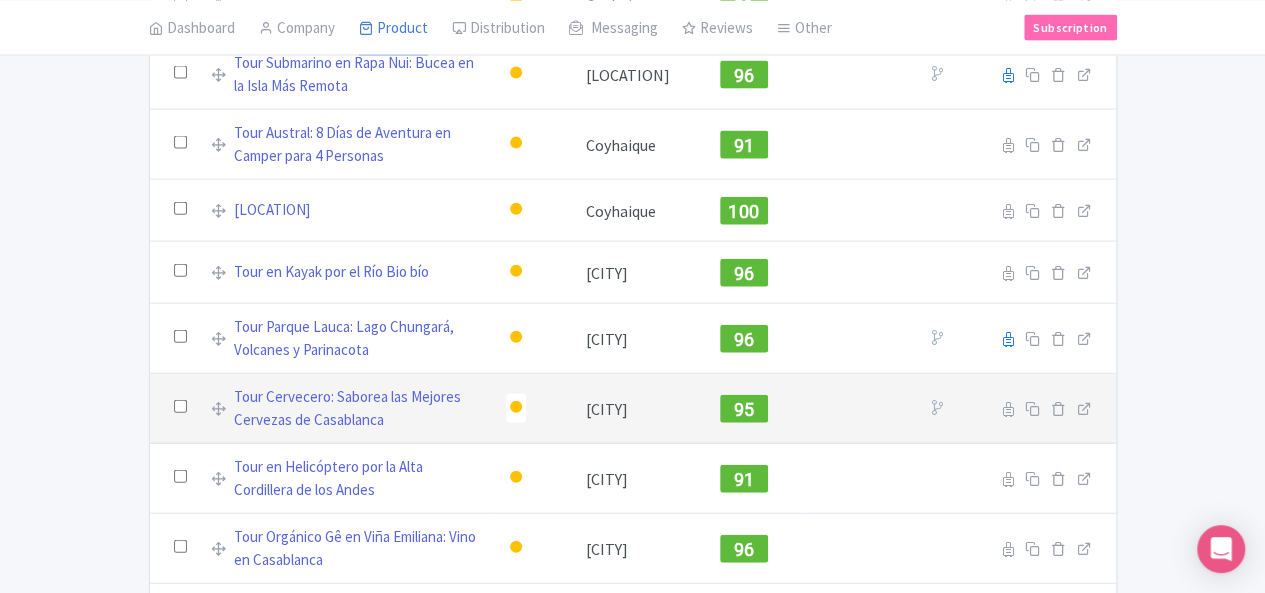scroll, scrollTop: 2221, scrollLeft: 0, axis: vertical 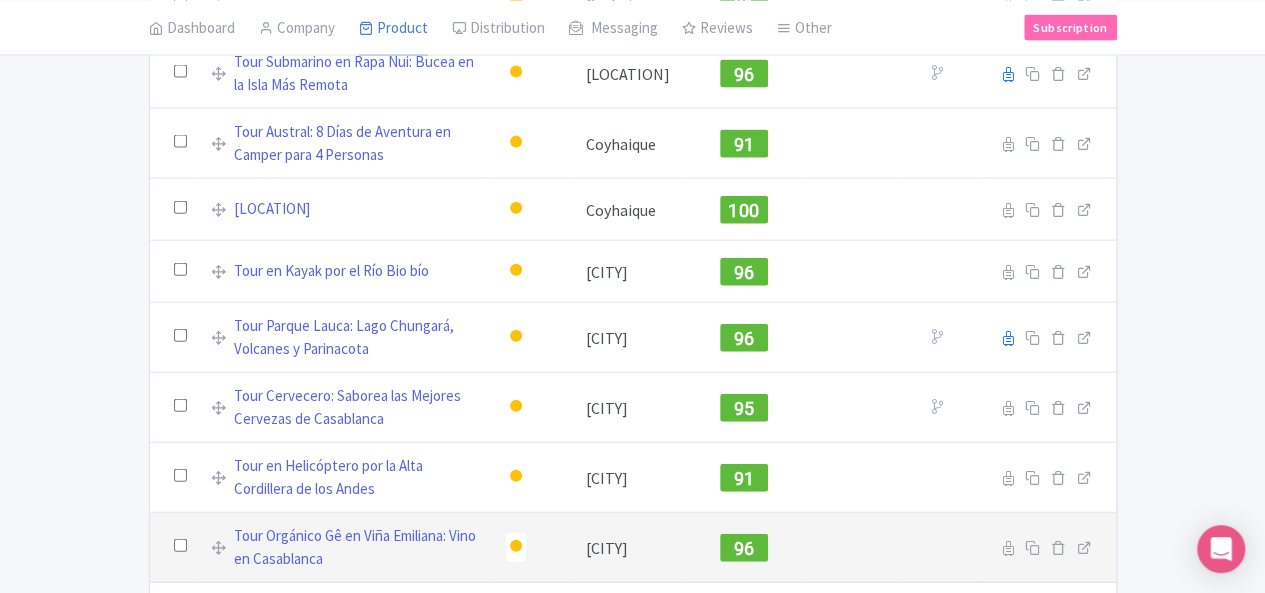 click on "96" at bounding box center (743, 548) 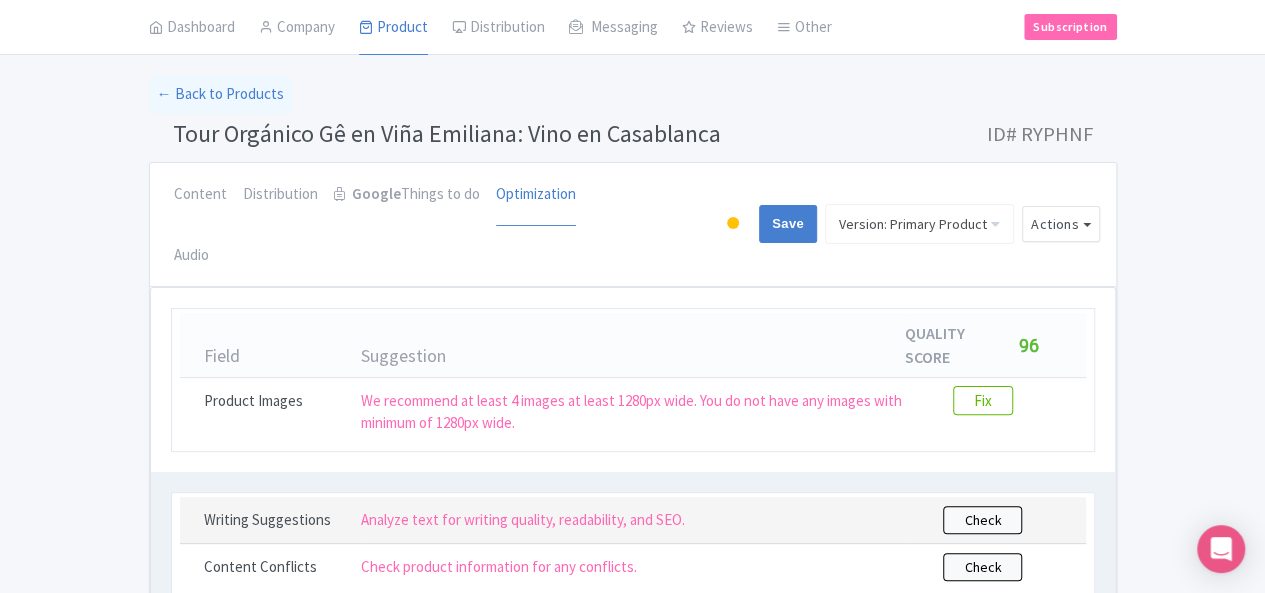 scroll, scrollTop: 0, scrollLeft: 0, axis: both 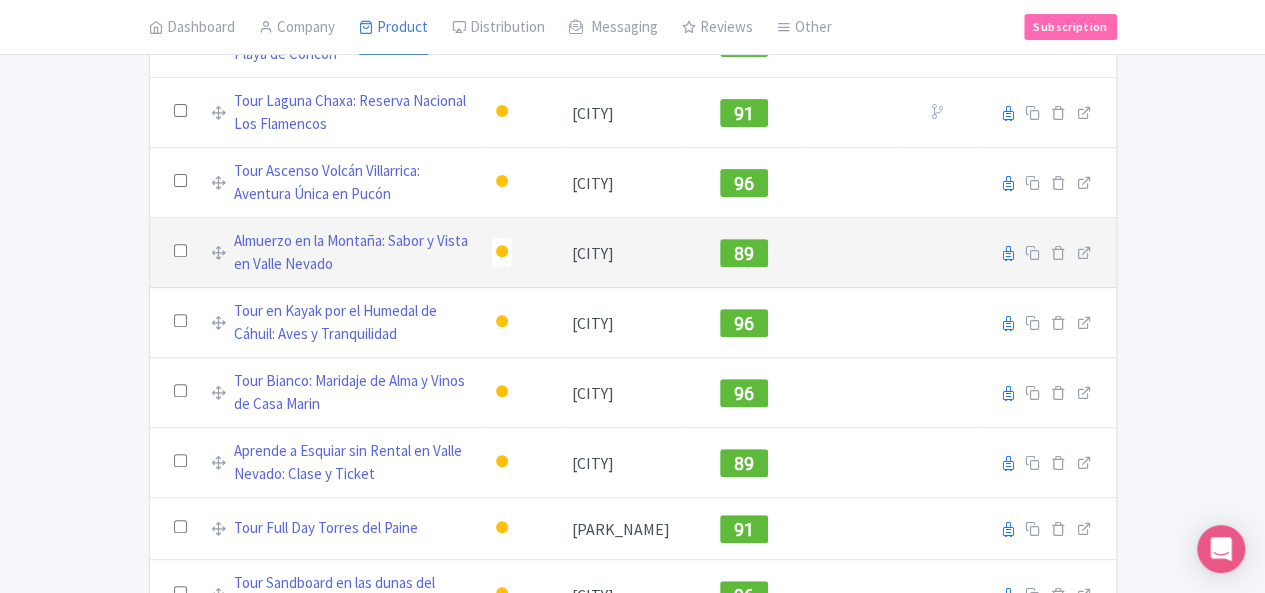 click on "89" at bounding box center (743, 253) 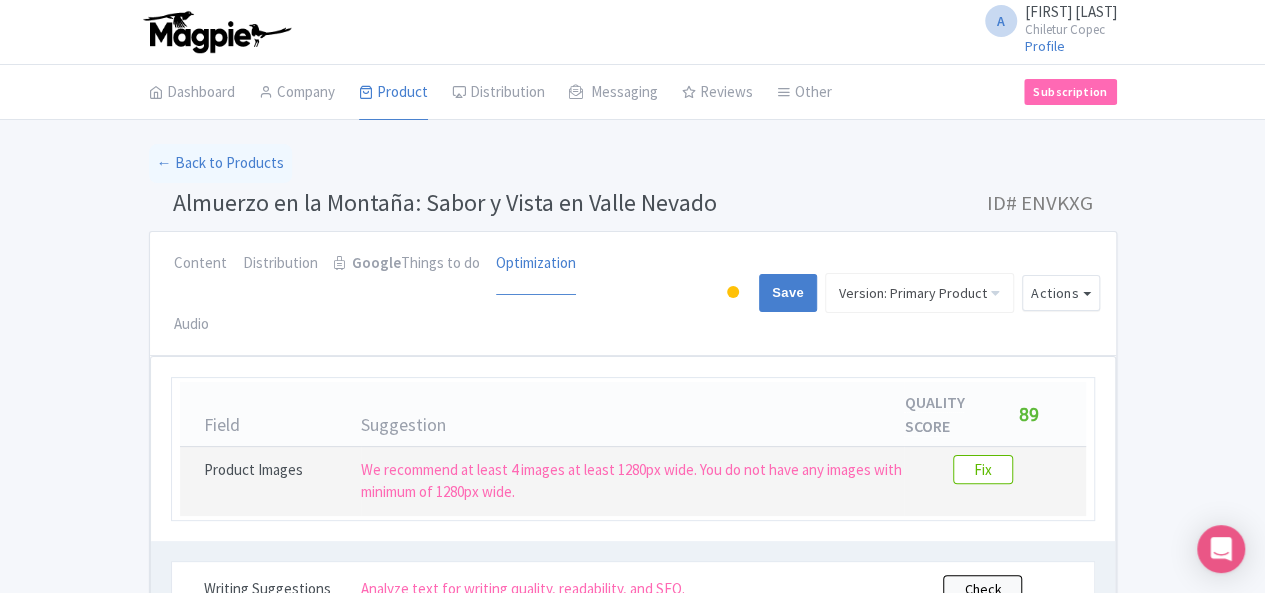 scroll, scrollTop: 70, scrollLeft: 0, axis: vertical 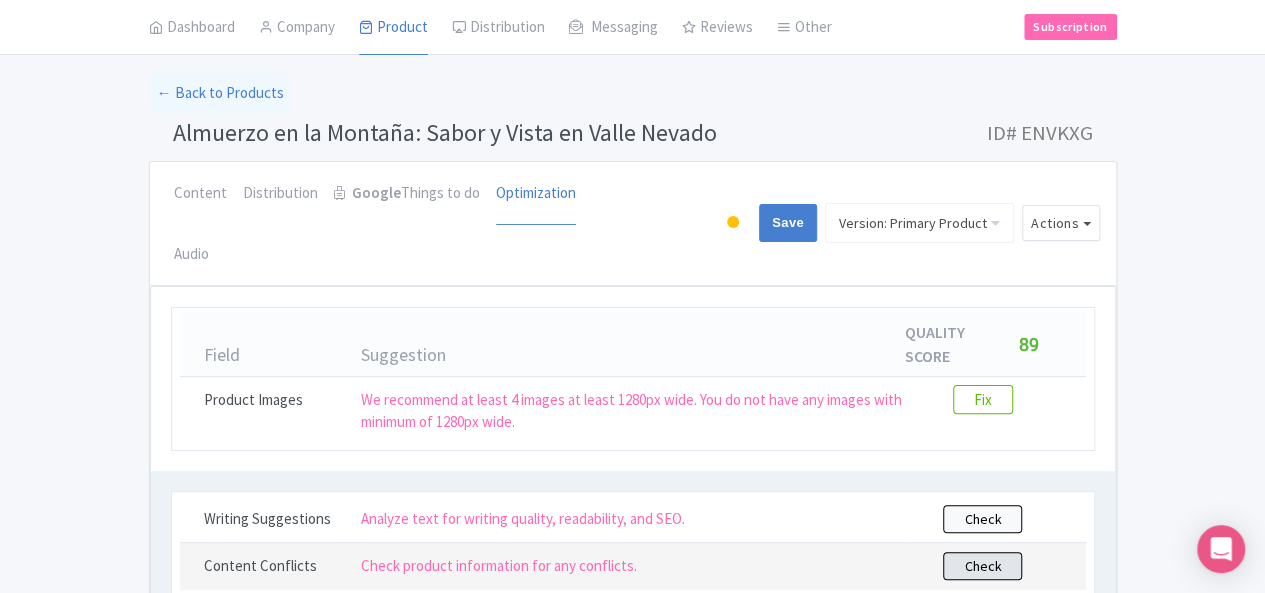 click on "Check" at bounding box center [982, 566] 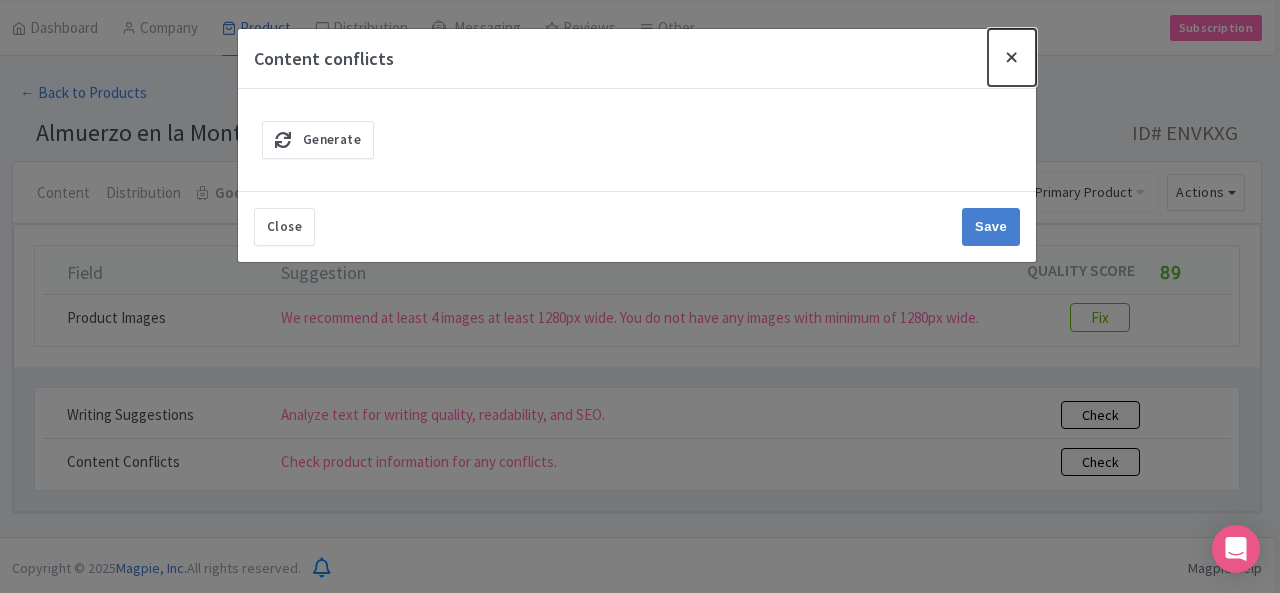 click at bounding box center [1012, 57] 